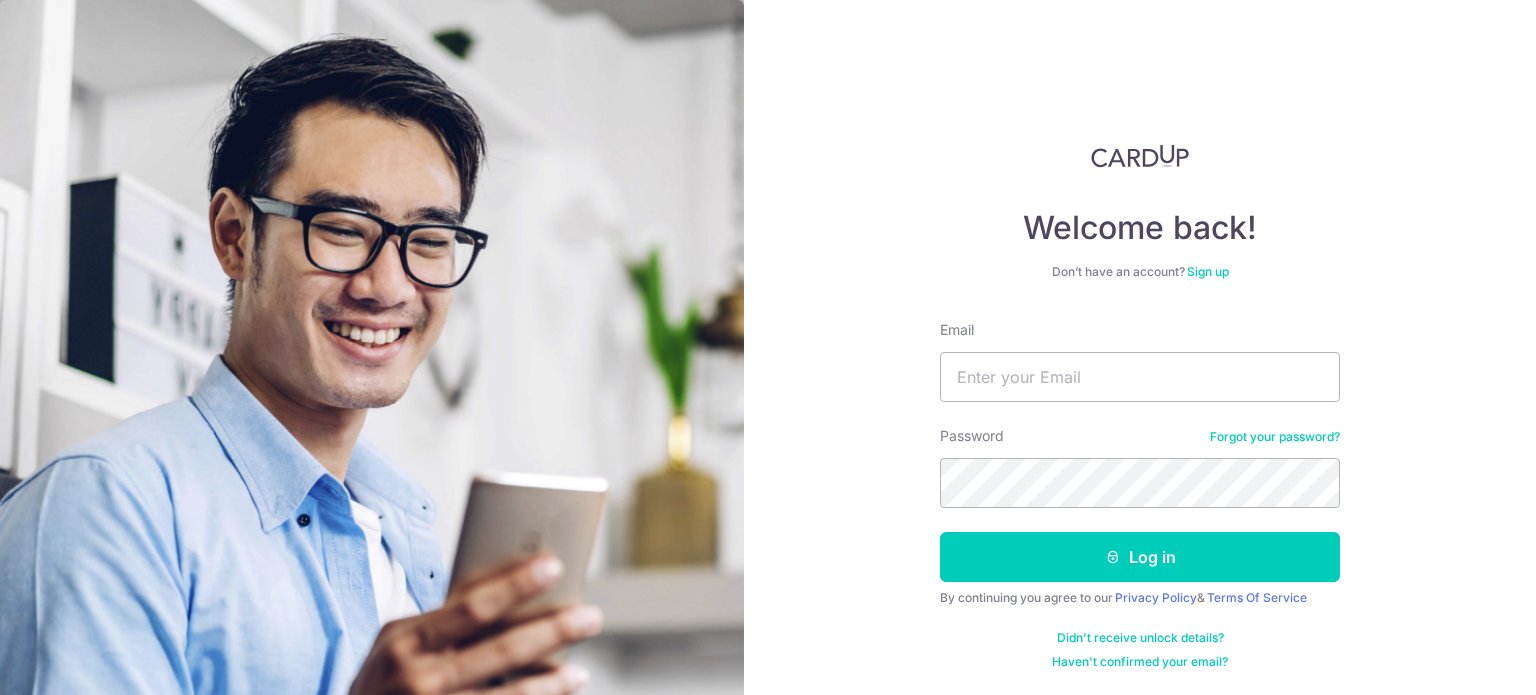 scroll, scrollTop: 0, scrollLeft: 0, axis: both 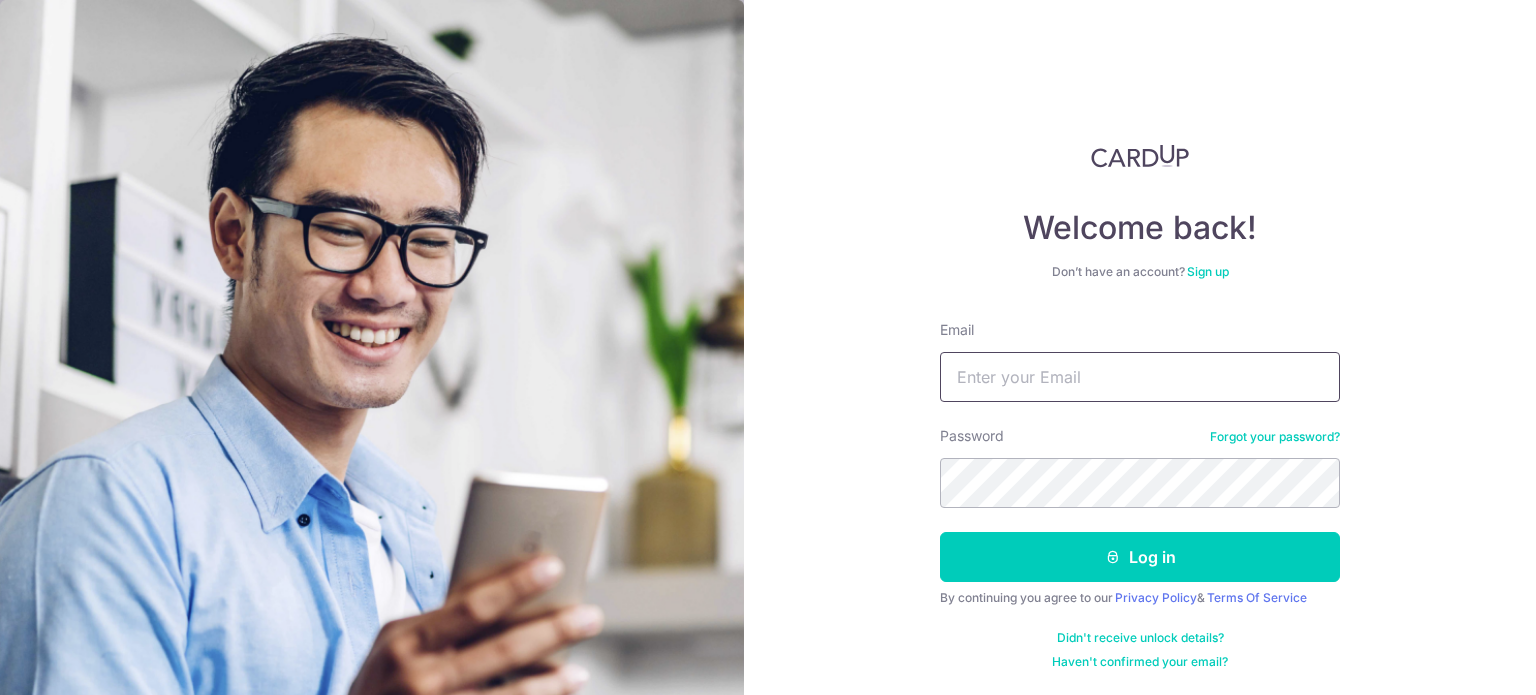 click on "Email" at bounding box center [1140, 377] 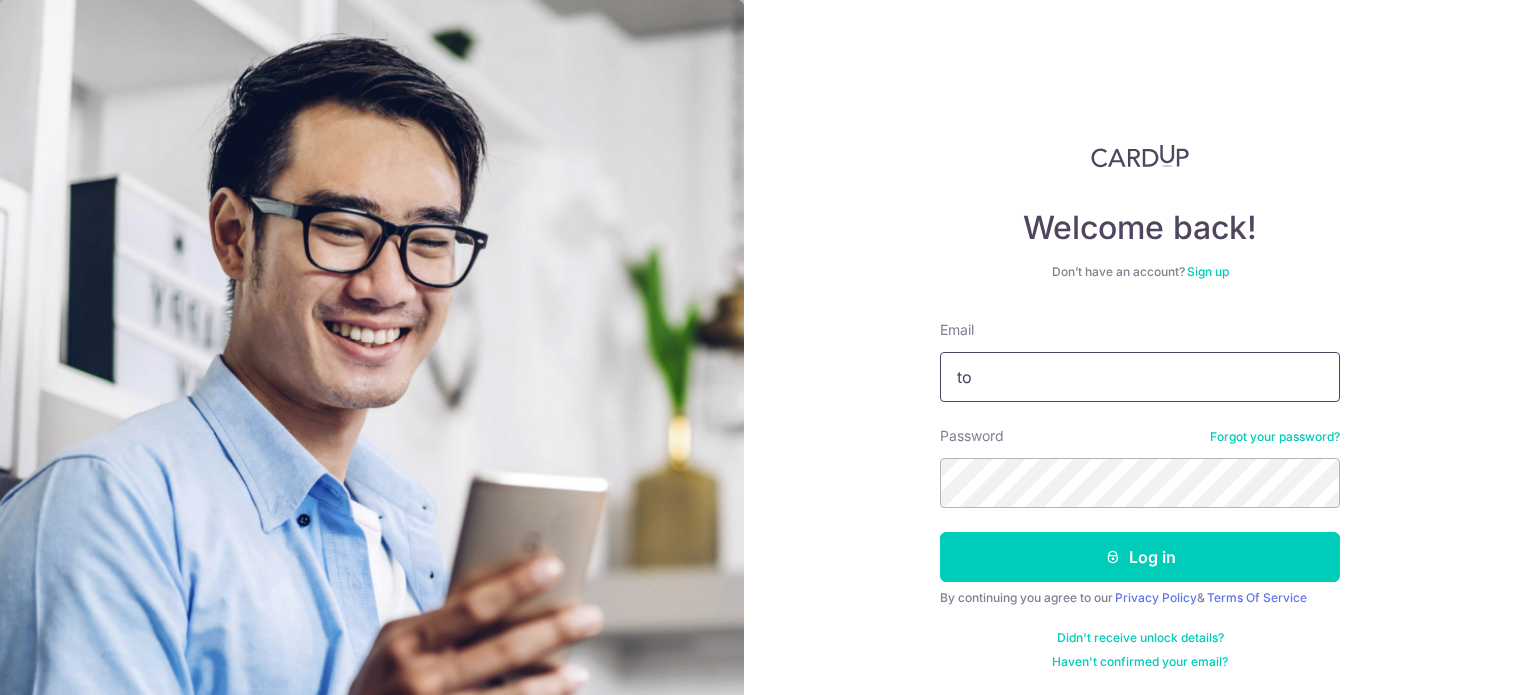type on "t" 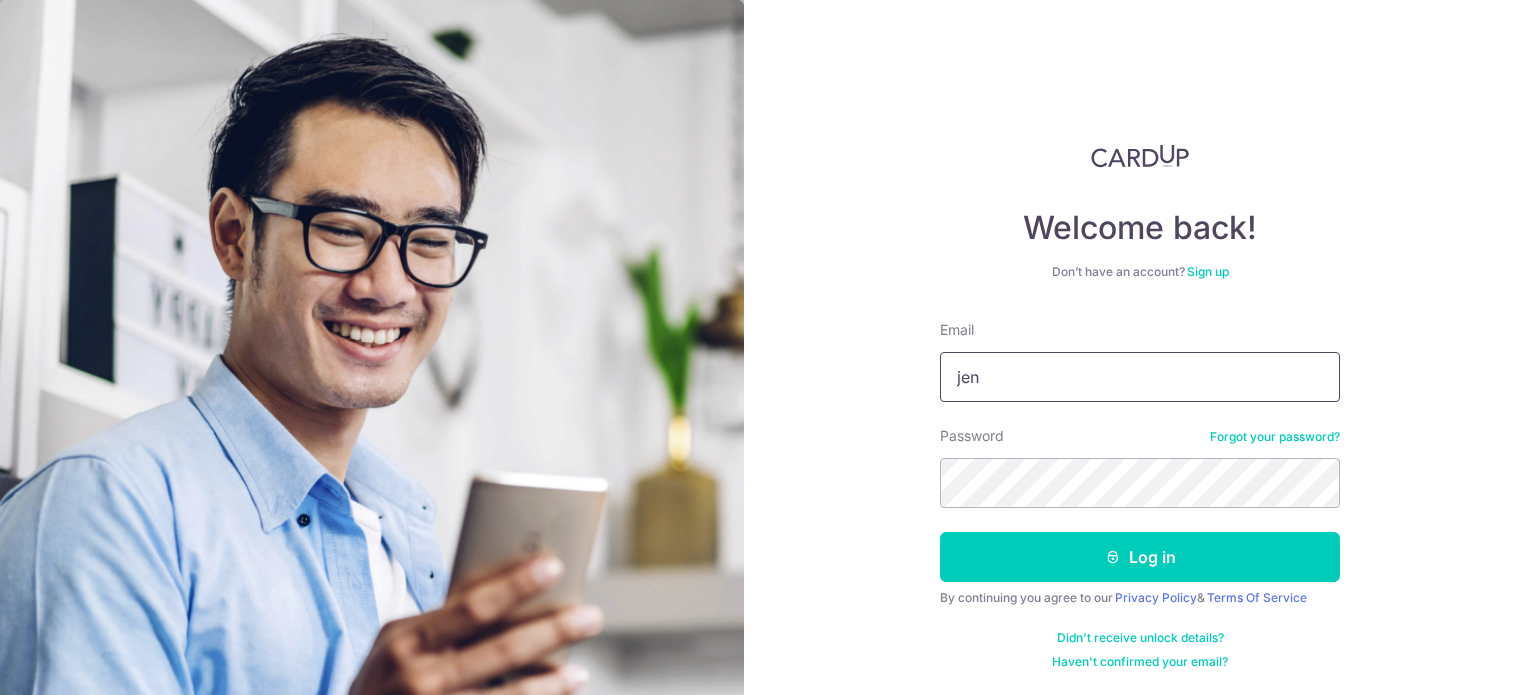 type on "jenova6tan@[EXAMPLE.COM]" 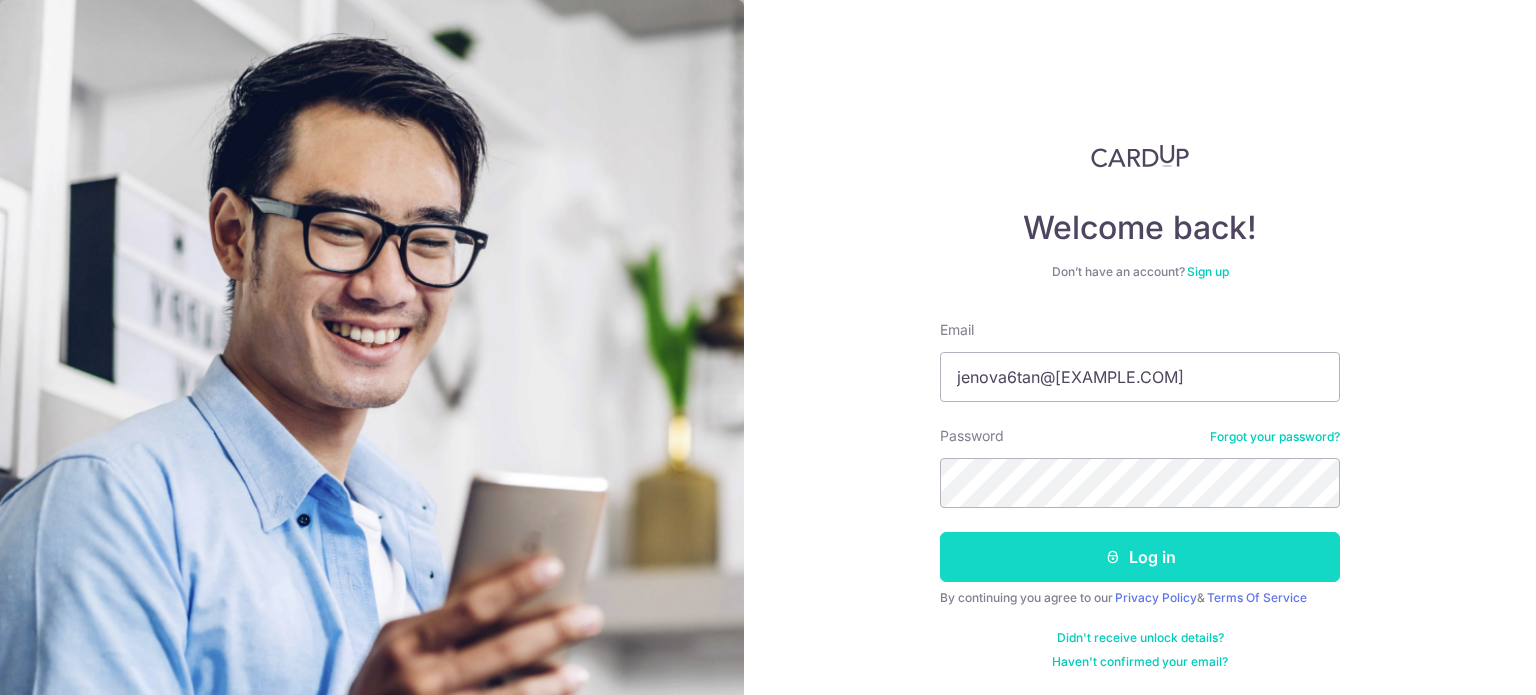 click on "Log in" at bounding box center (1140, 557) 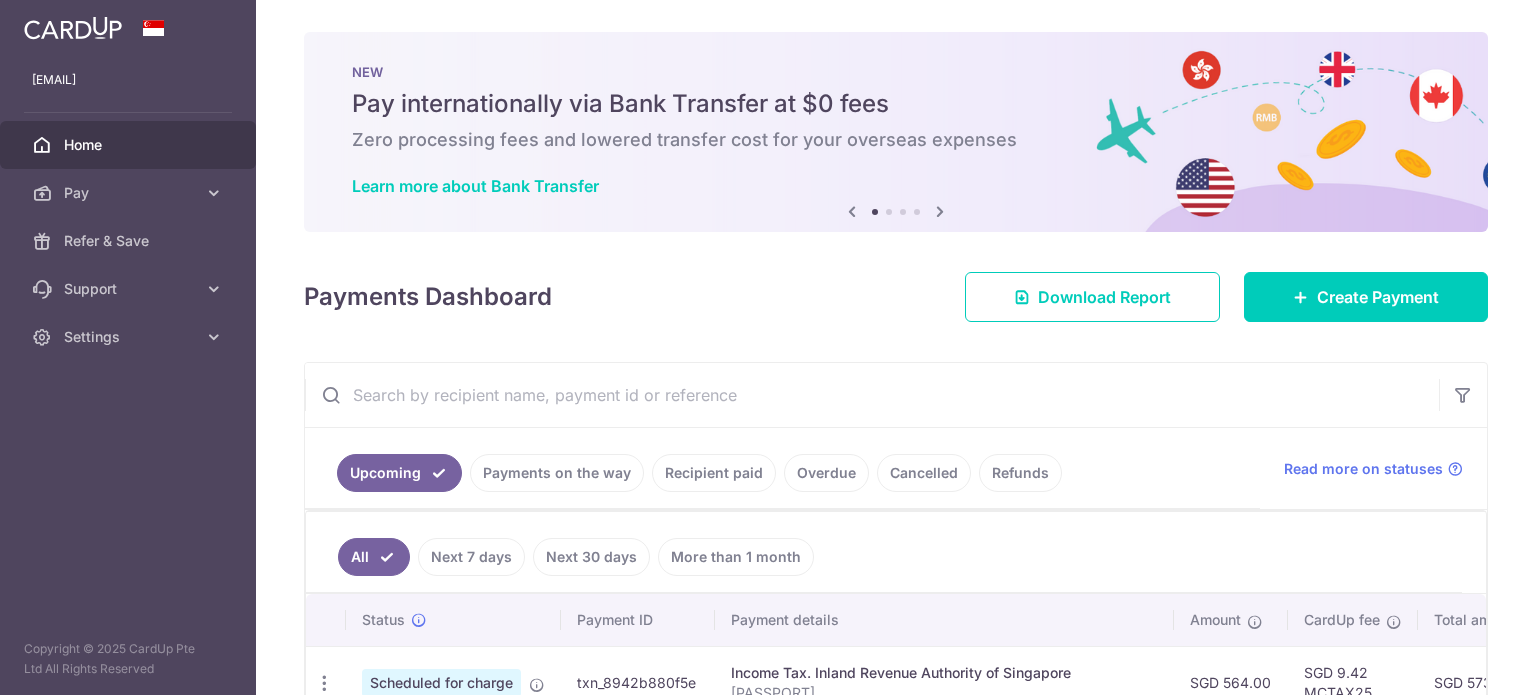 scroll, scrollTop: 0, scrollLeft: 0, axis: both 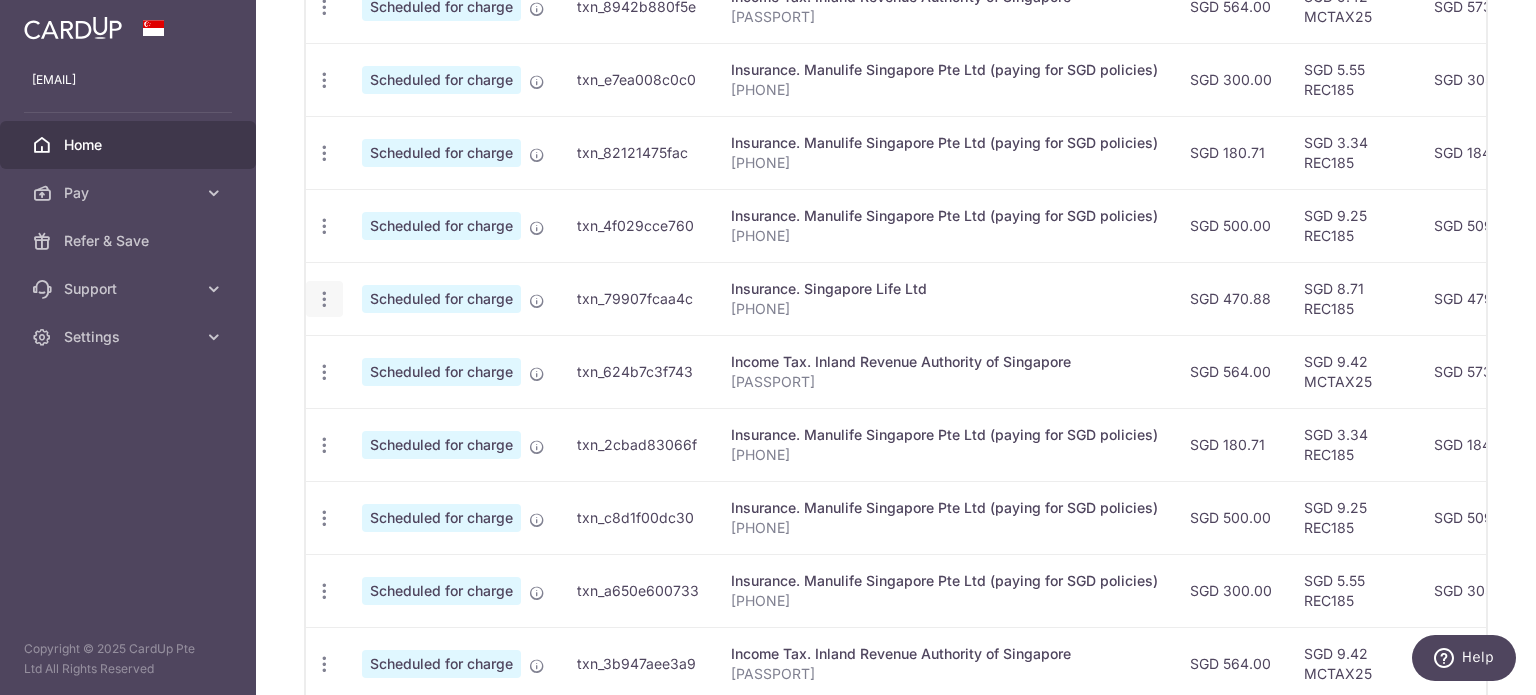 click at bounding box center [324, 7] 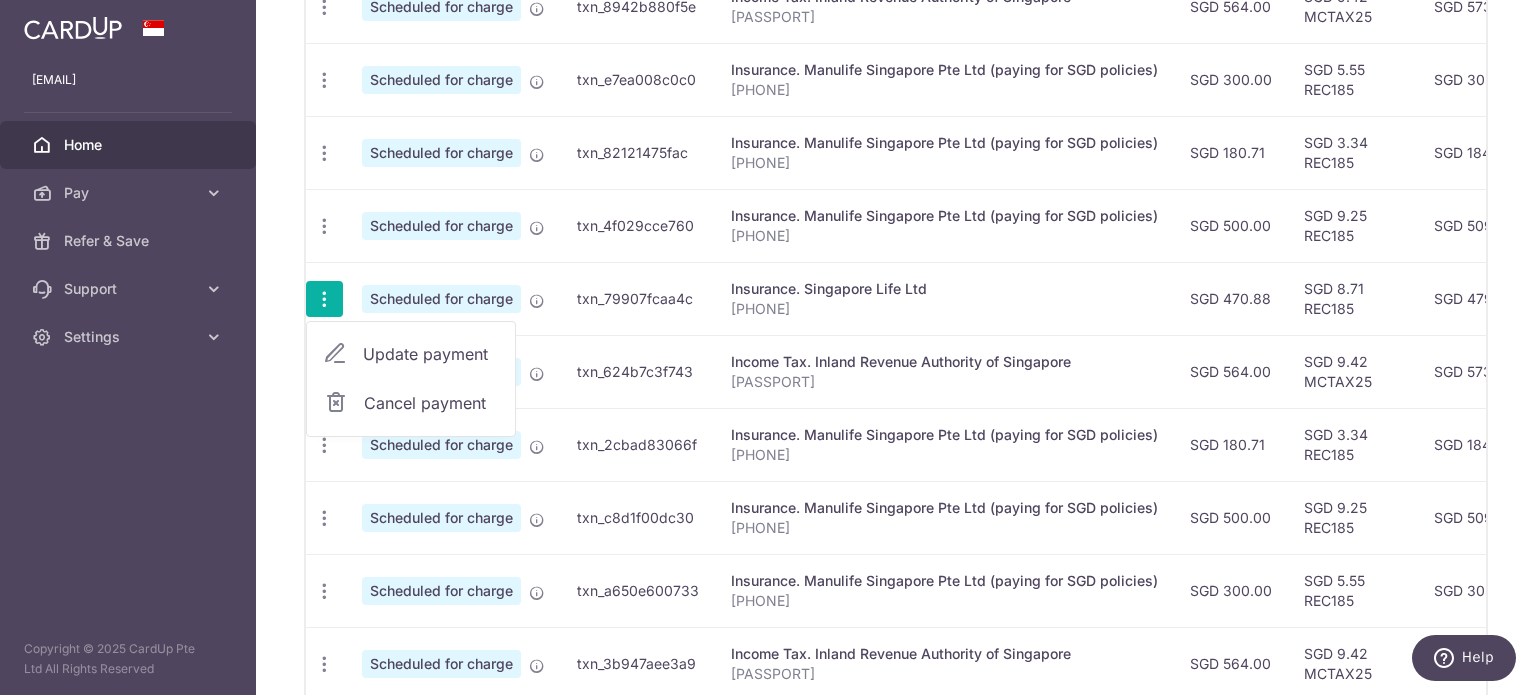 click on "Update payment" at bounding box center (431, 354) 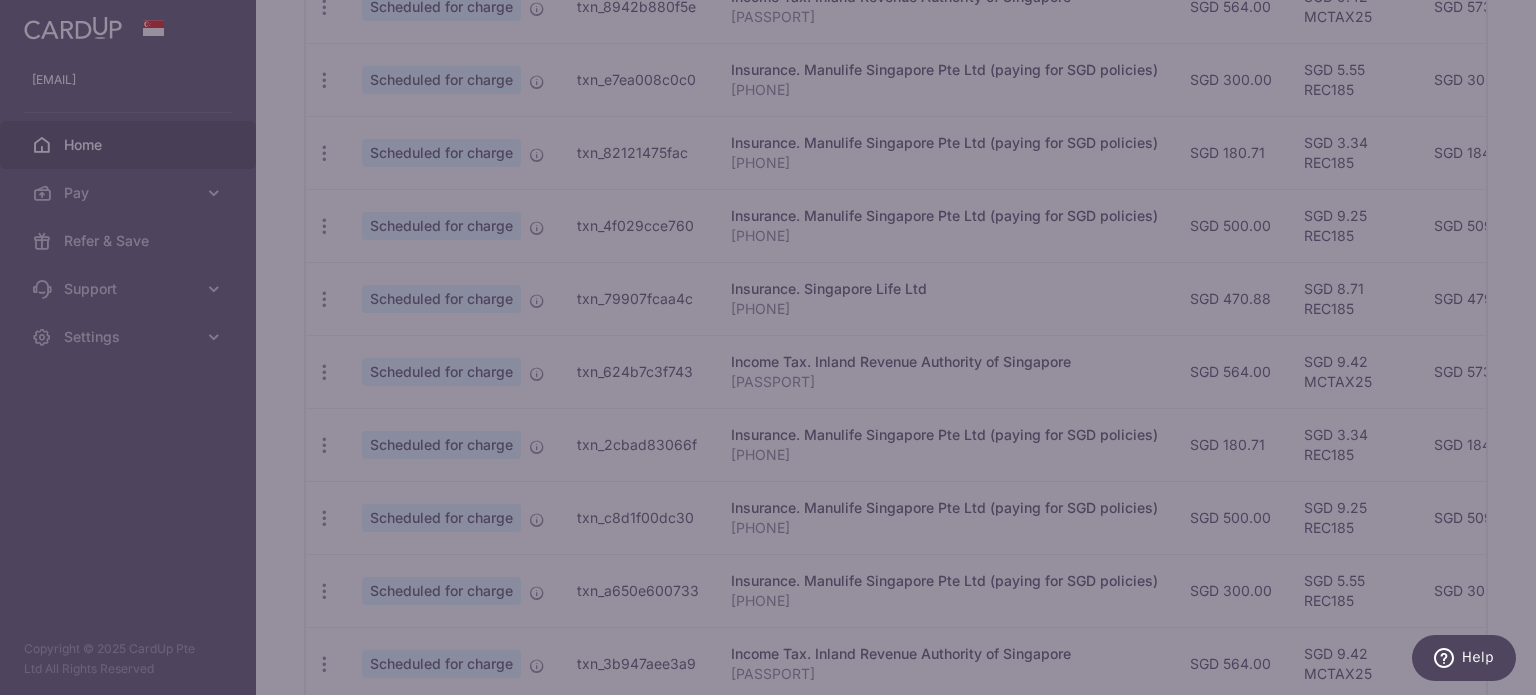 type on "REC185" 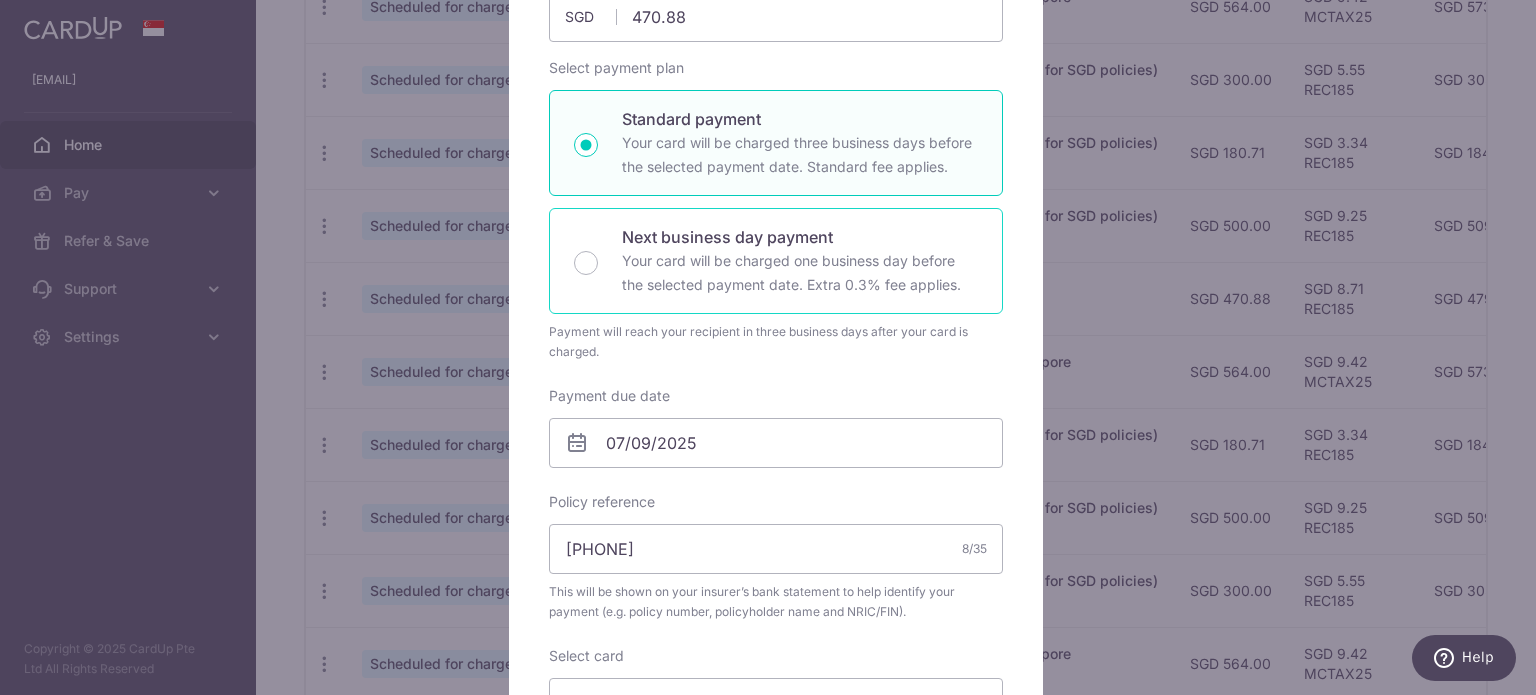 scroll, scrollTop: 300, scrollLeft: 0, axis: vertical 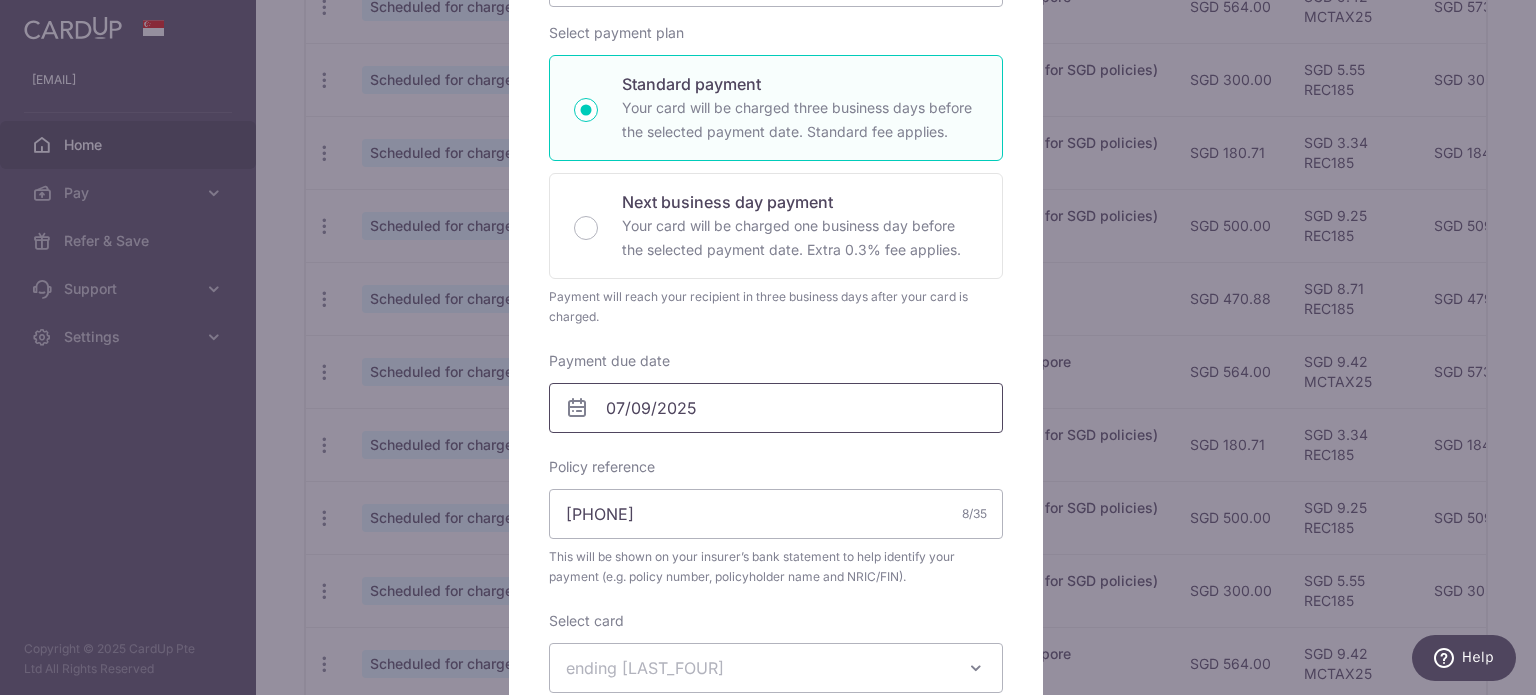 click on "07/09/2025" at bounding box center (776, 408) 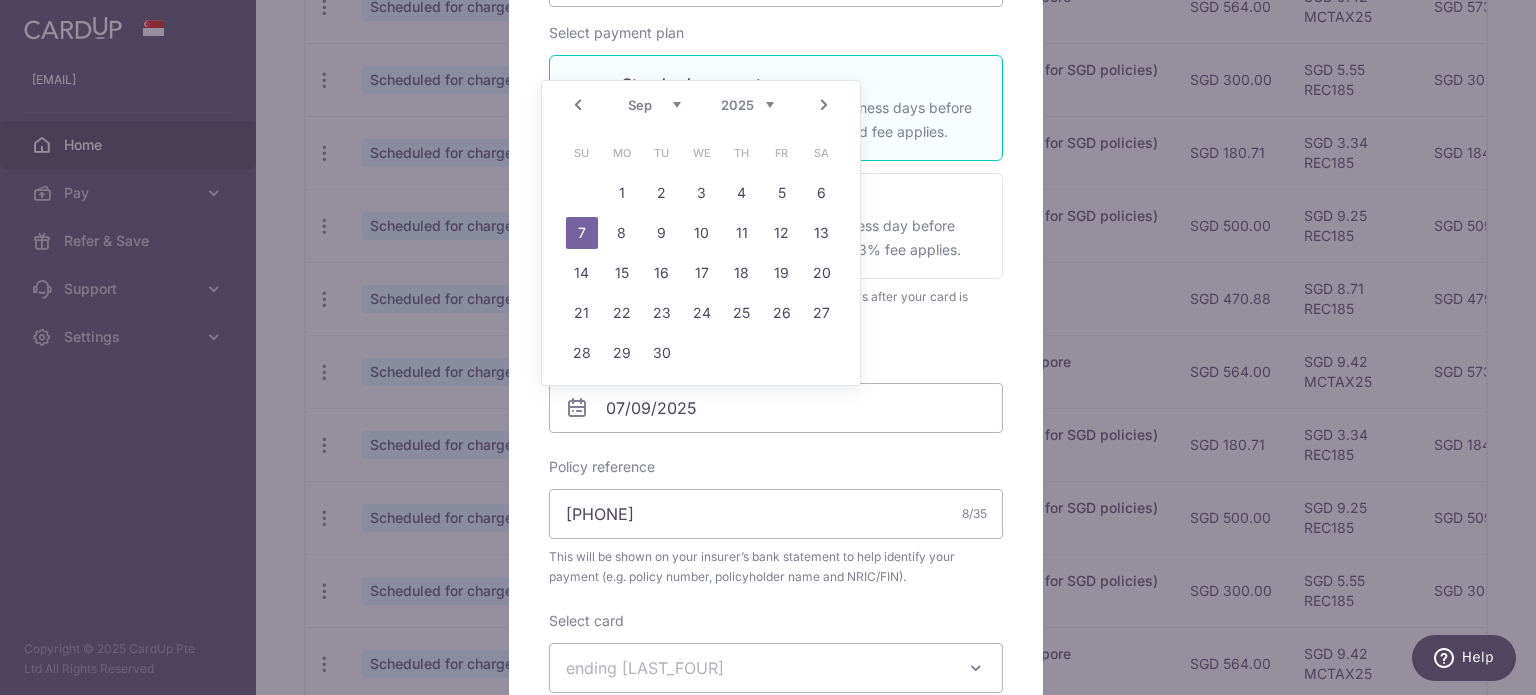 click on "Prev" at bounding box center [578, 105] 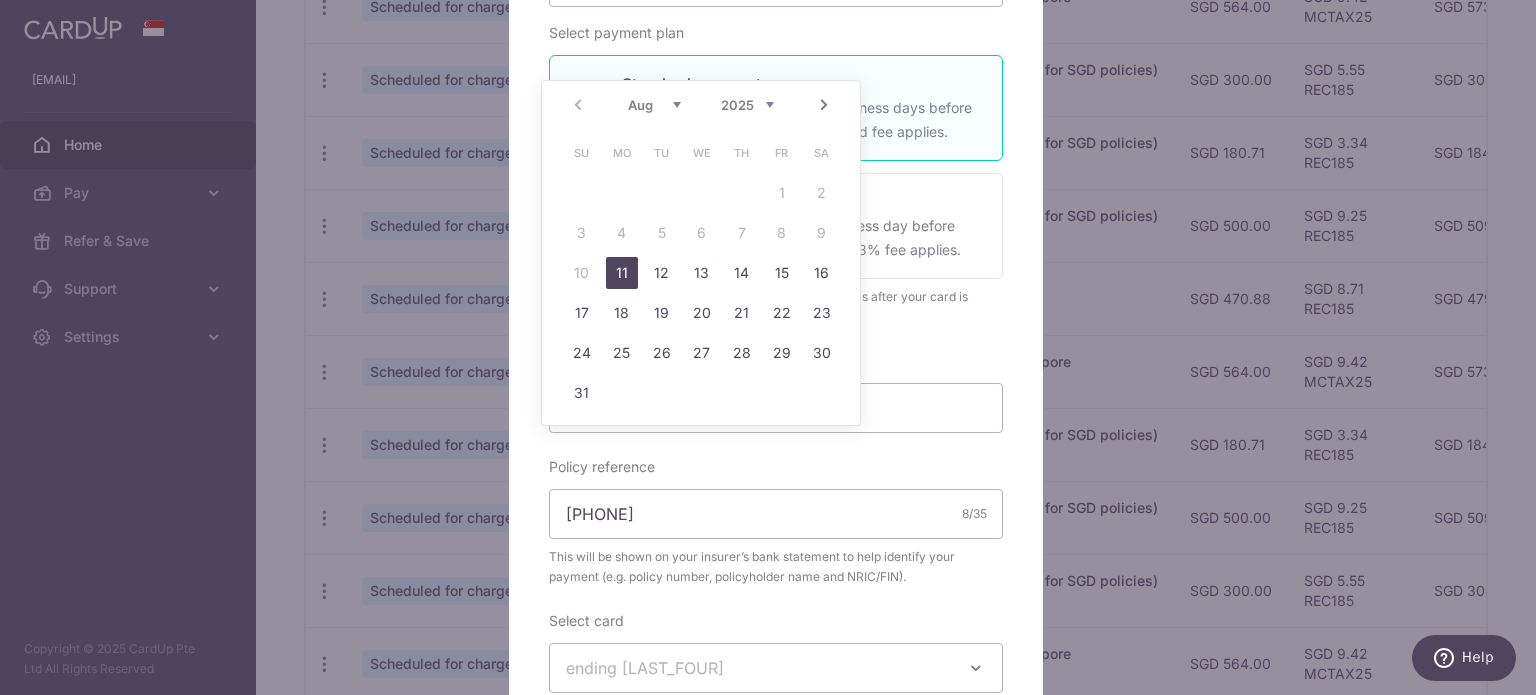 click on "11" at bounding box center (622, 273) 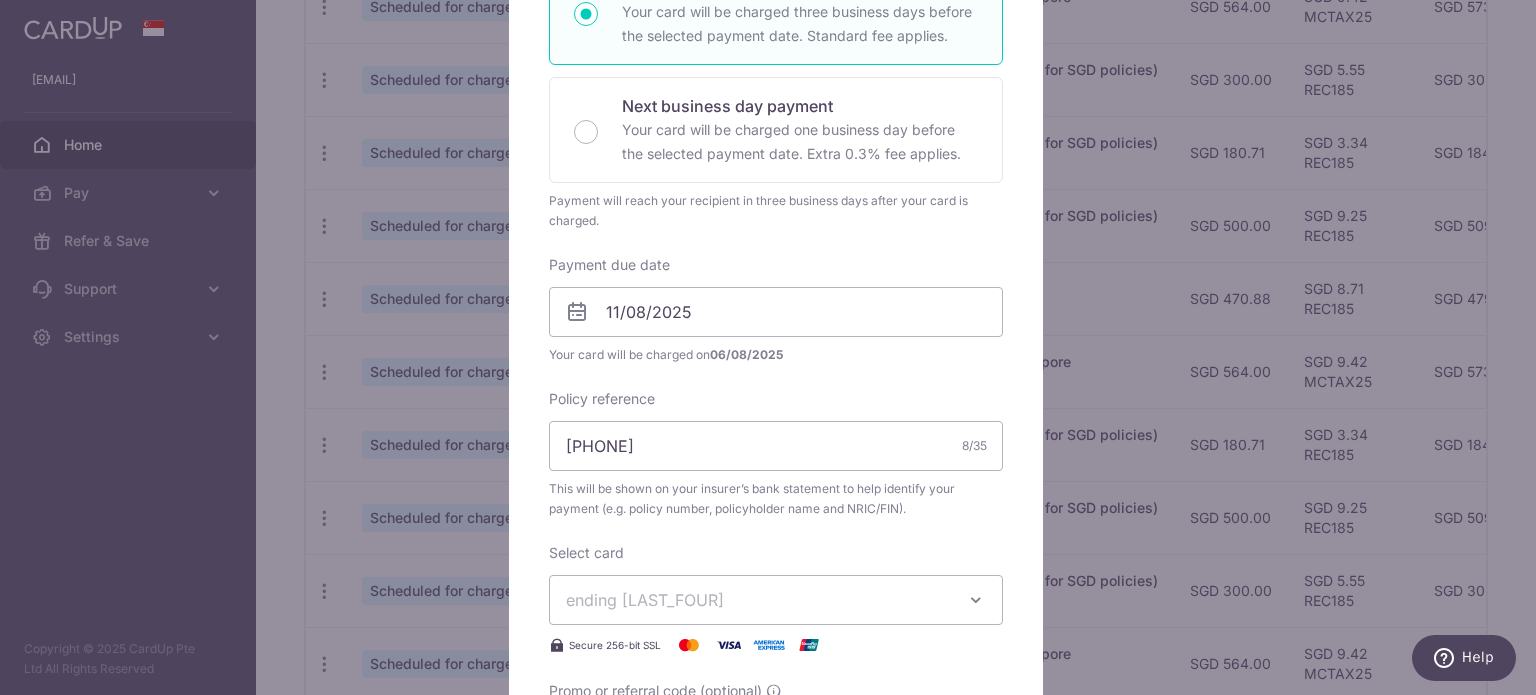 scroll, scrollTop: 500, scrollLeft: 0, axis: vertical 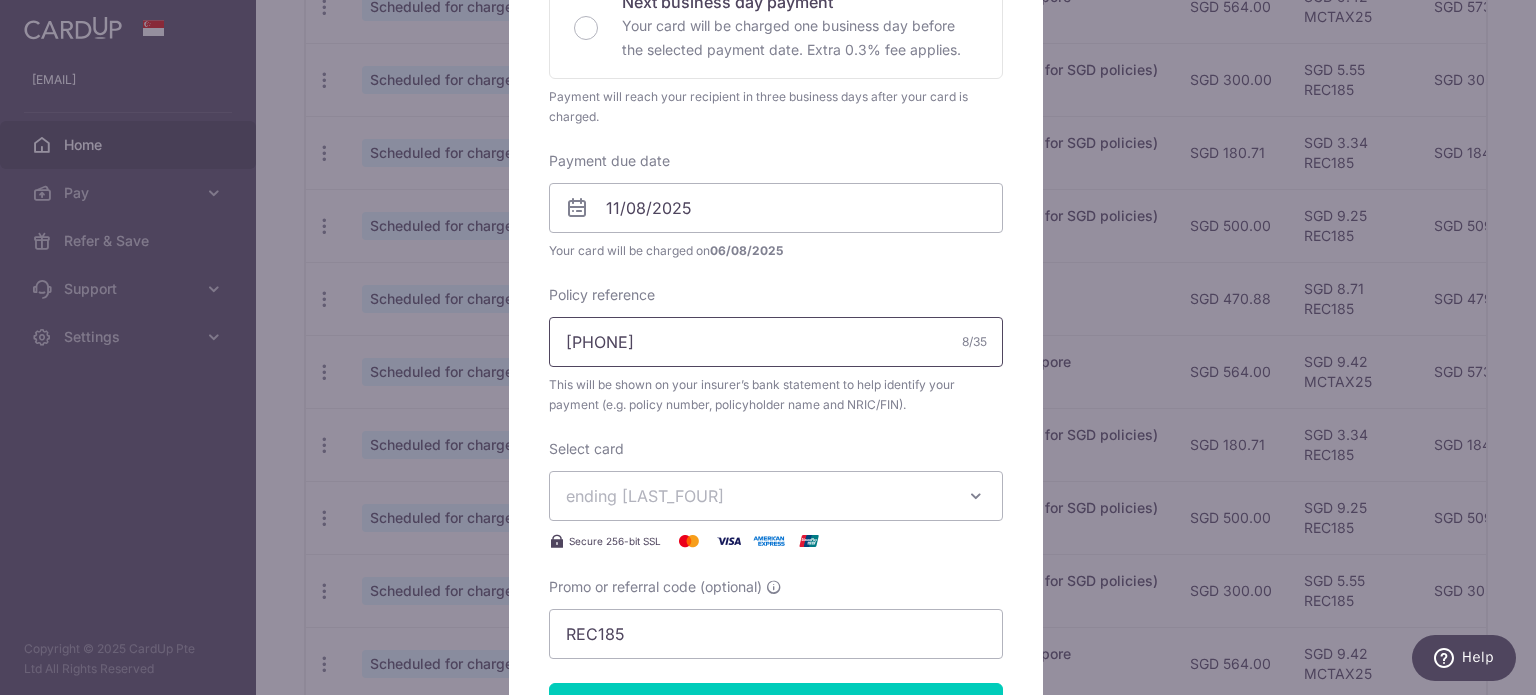 drag, startPoint x: 768, startPoint y: 346, endPoint x: 482, endPoint y: 342, distance: 286.02798 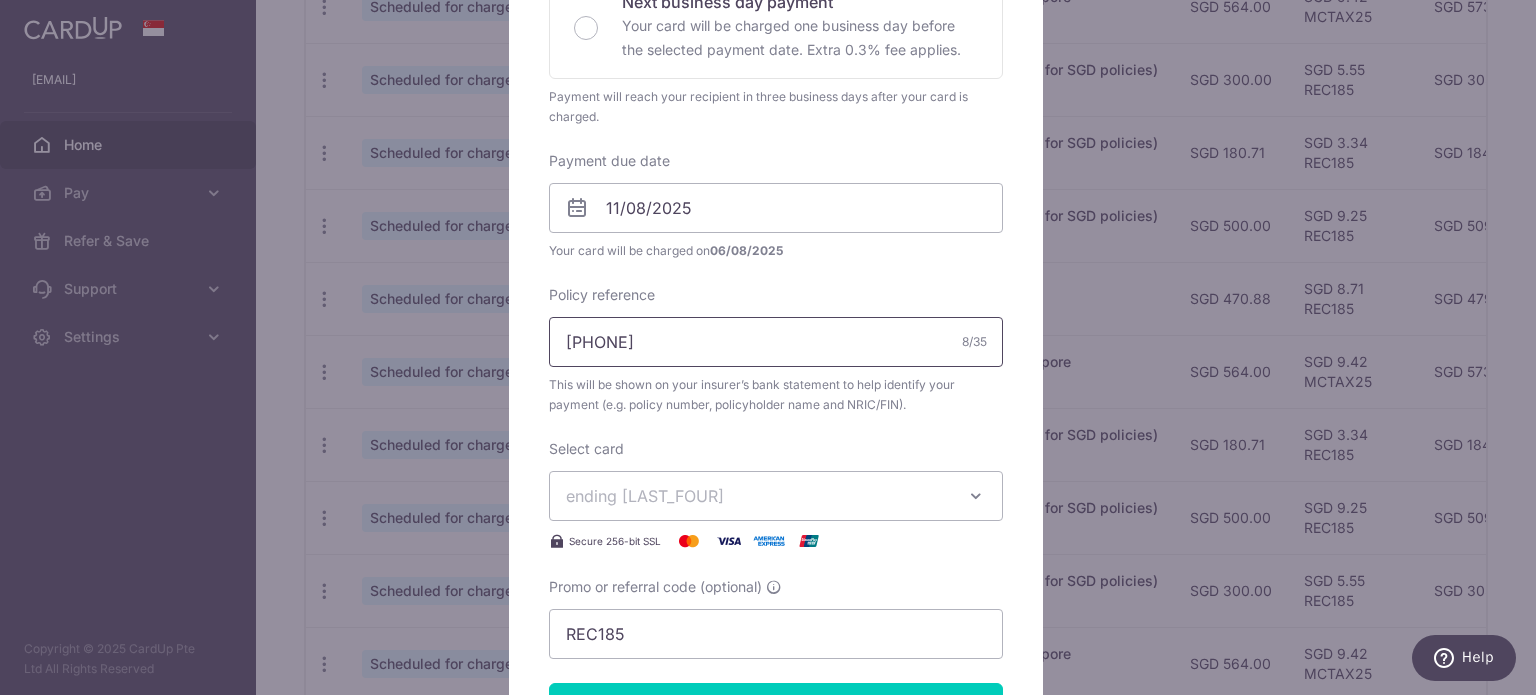 type on "83248999" 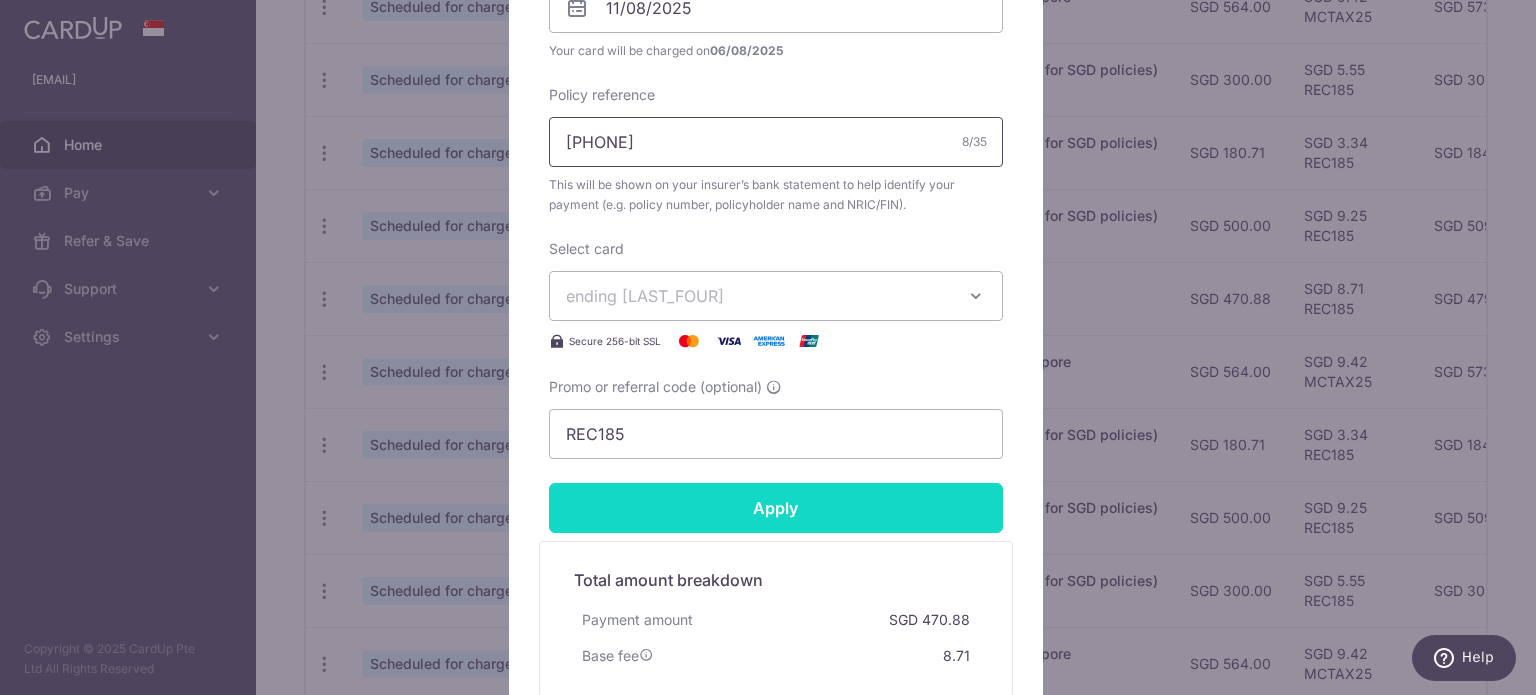 scroll, scrollTop: 800, scrollLeft: 0, axis: vertical 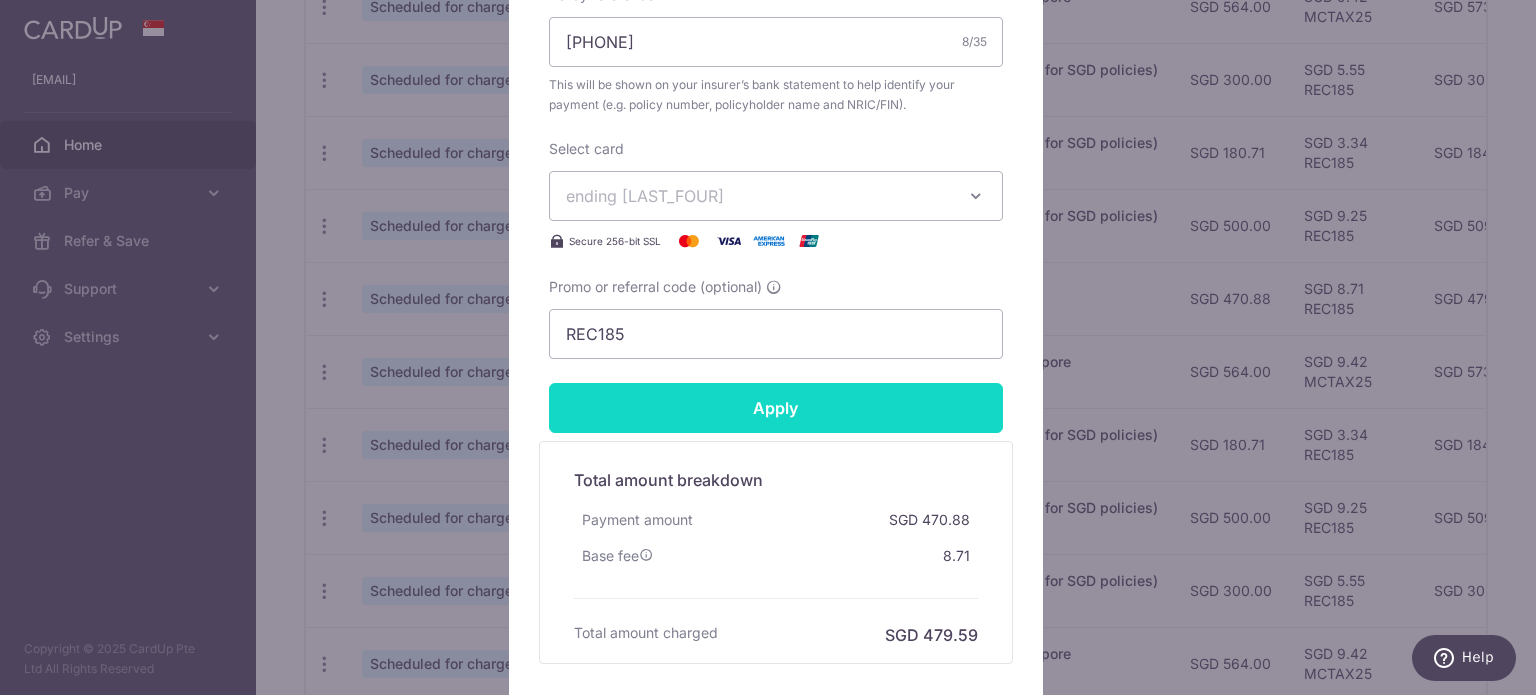 click on "Apply" at bounding box center (776, 408) 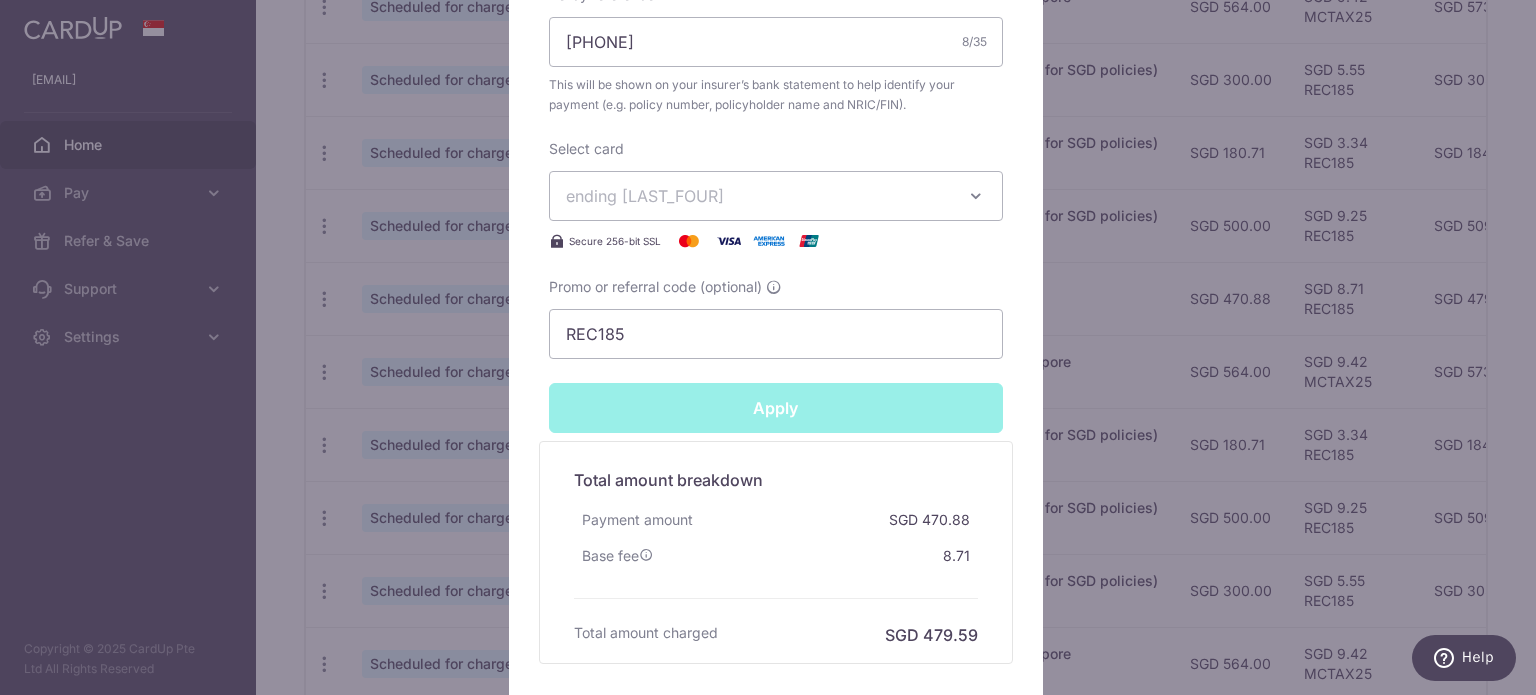 type on "Successfully Applied" 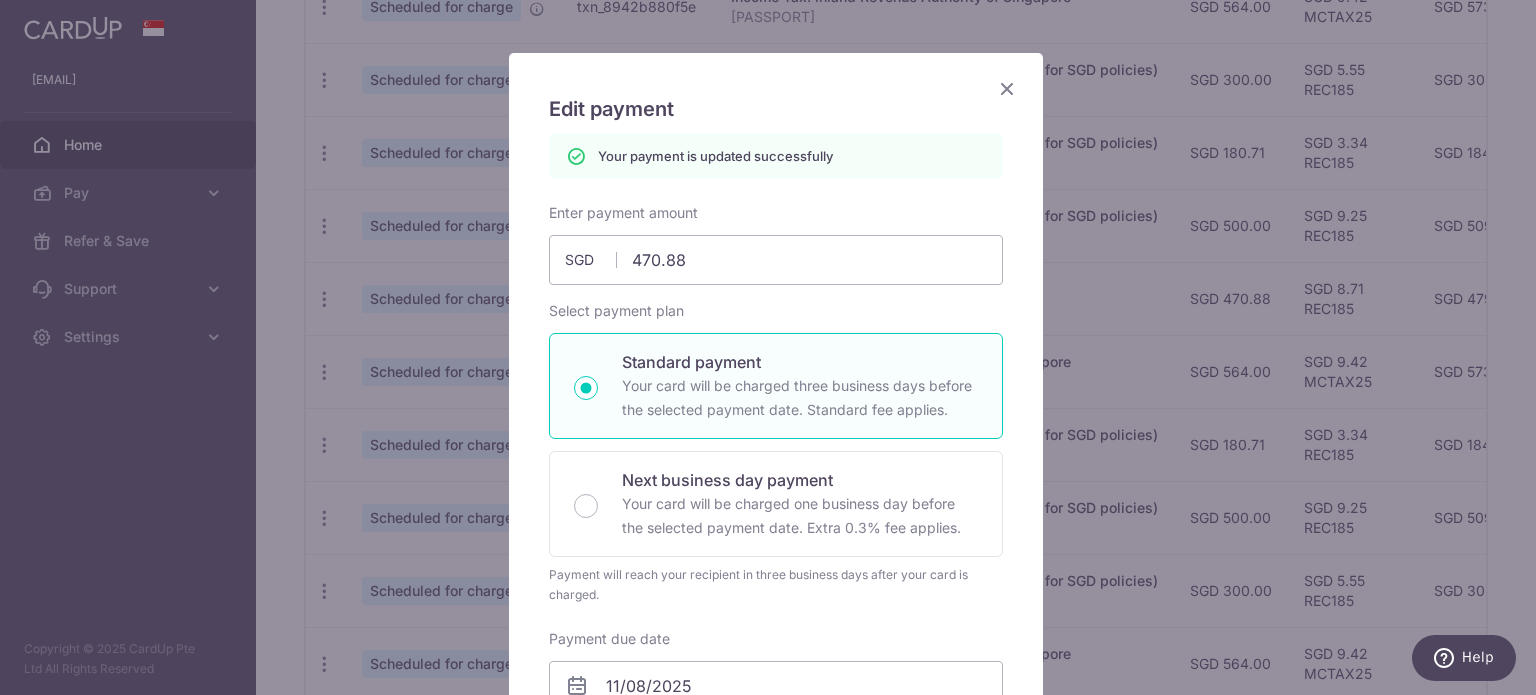 scroll, scrollTop: 0, scrollLeft: 0, axis: both 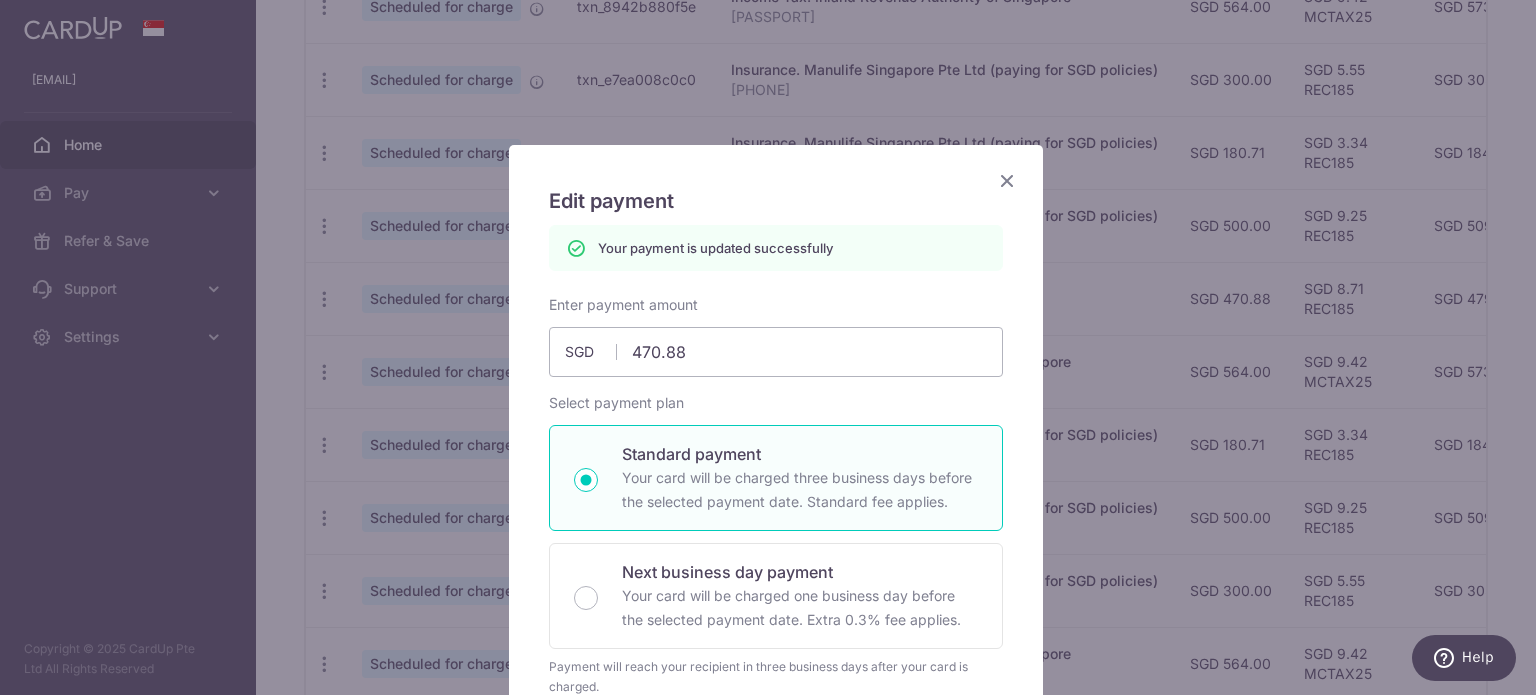 click at bounding box center [1007, 180] 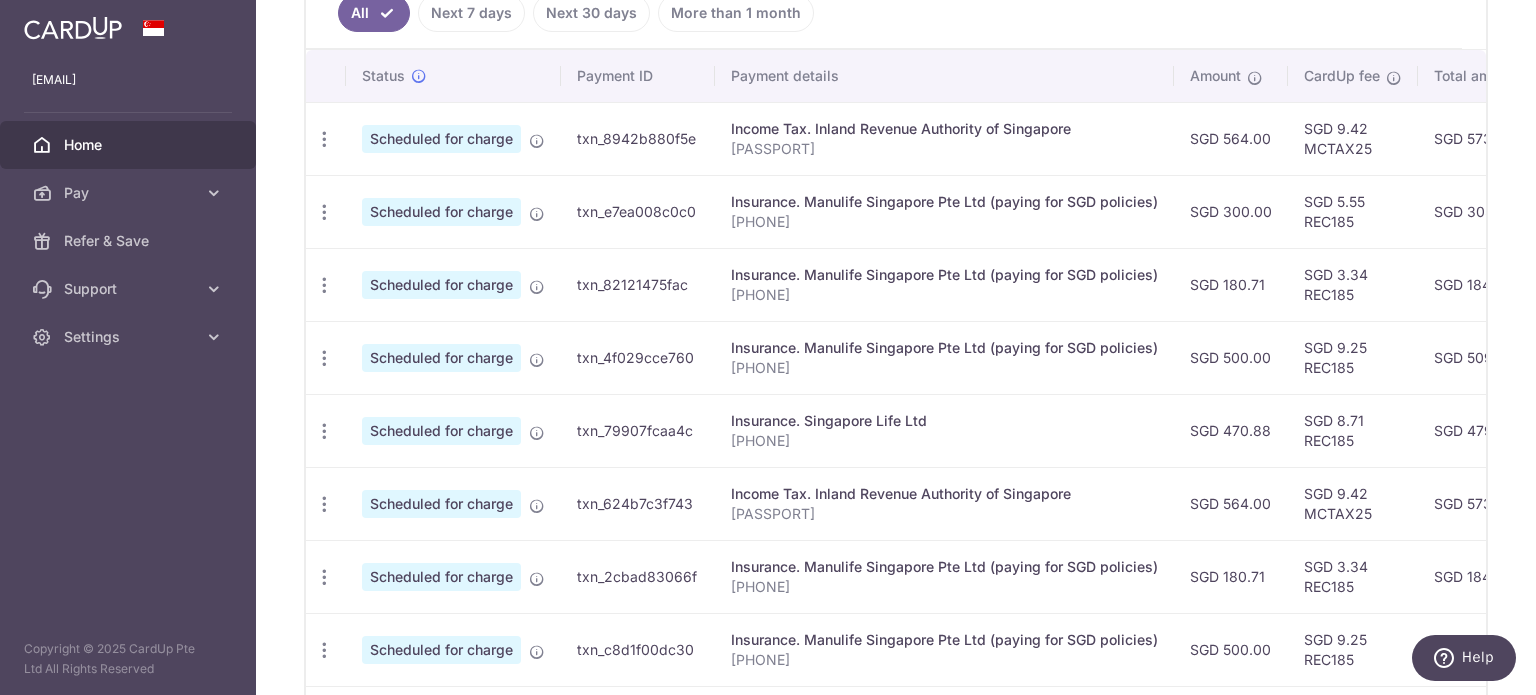 scroll, scrollTop: 398, scrollLeft: 0, axis: vertical 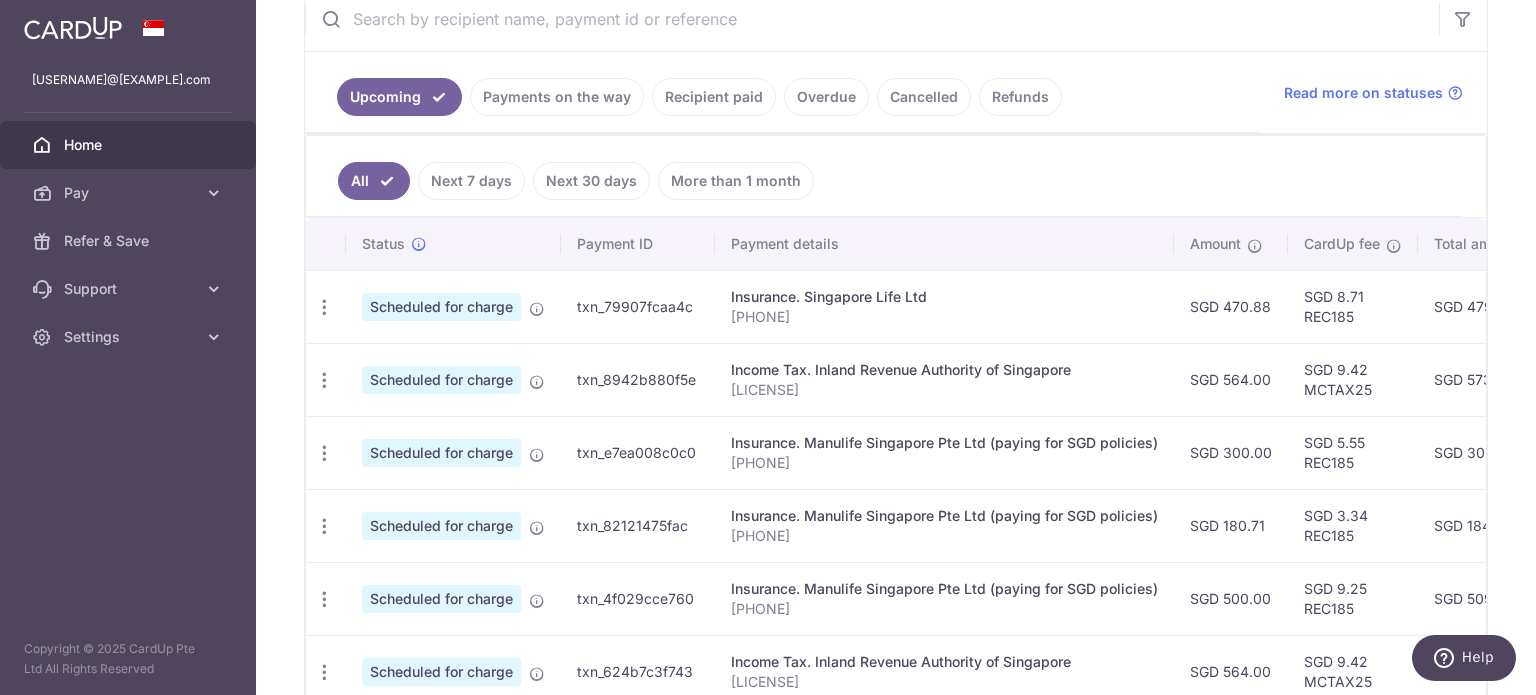 drag, startPoint x: 810, startPoint y: 318, endPoint x: 731, endPoint y: 316, distance: 79.025314 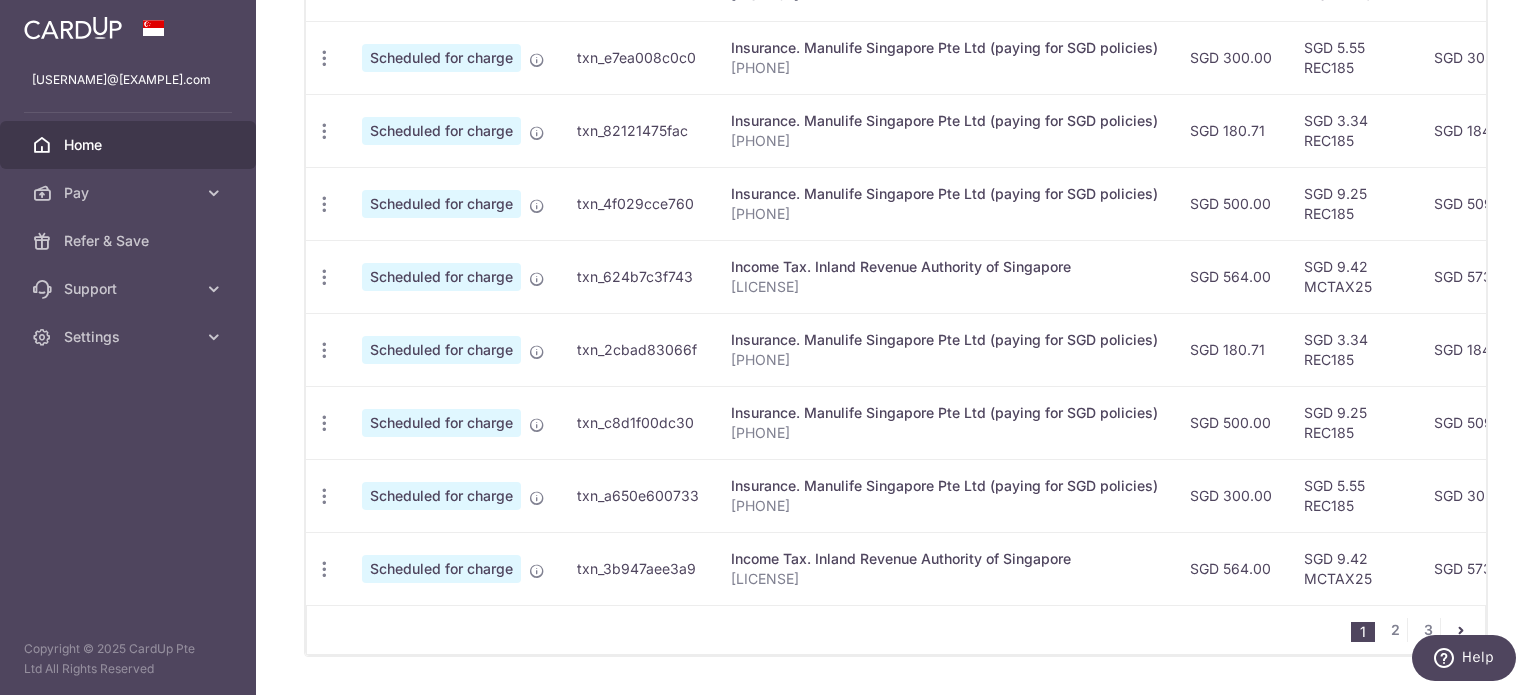 scroll, scrollTop: 856, scrollLeft: 0, axis: vertical 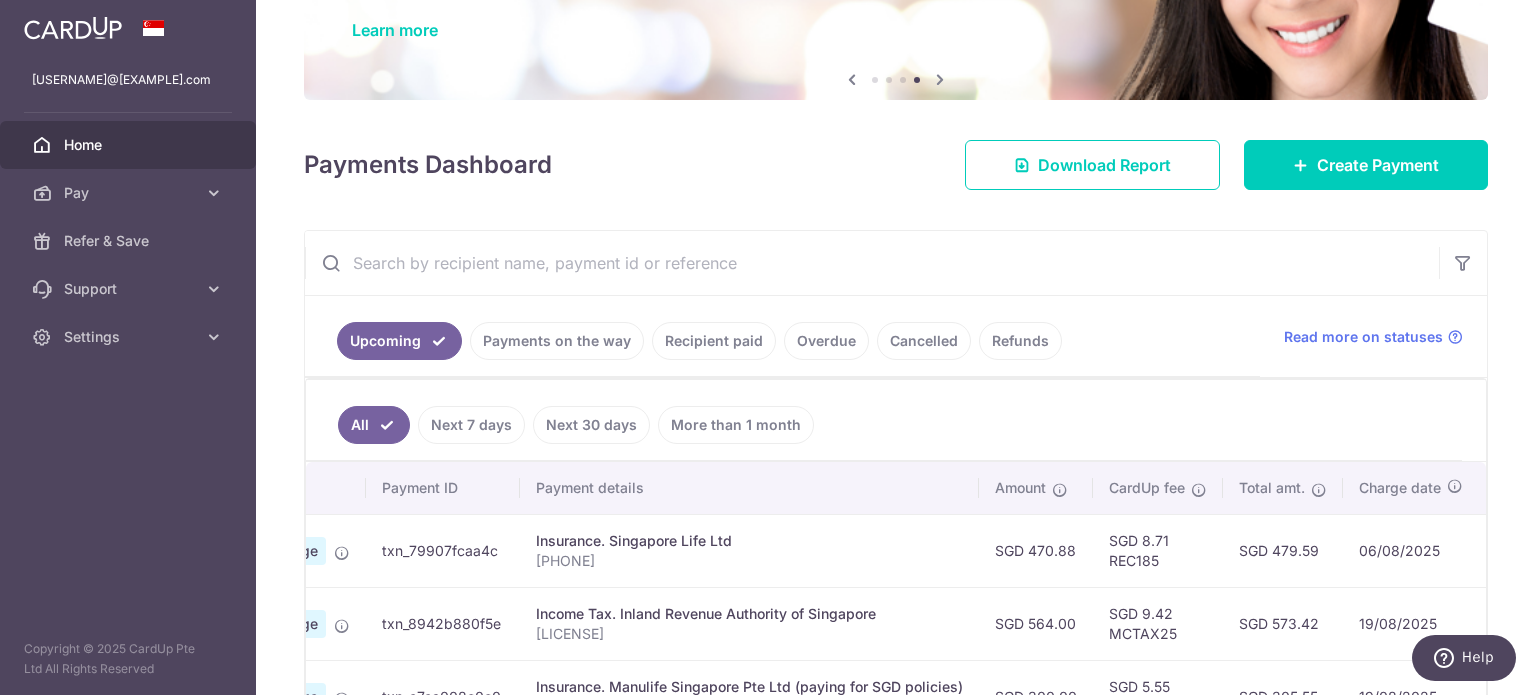 click on "Upcoming
Payments on the way
Recipient paid
Overdue
Cancelled
Refunds" at bounding box center (782, 336) 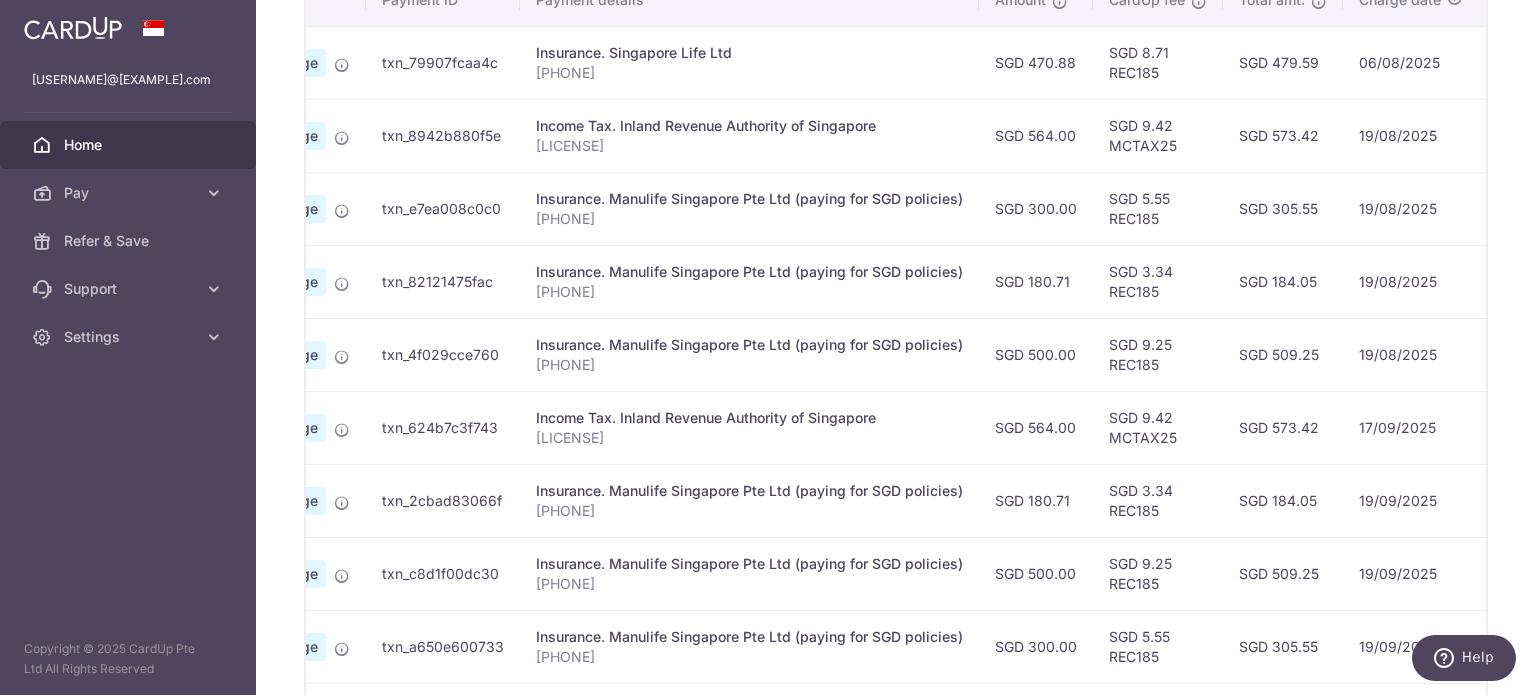 scroll, scrollTop: 856, scrollLeft: 0, axis: vertical 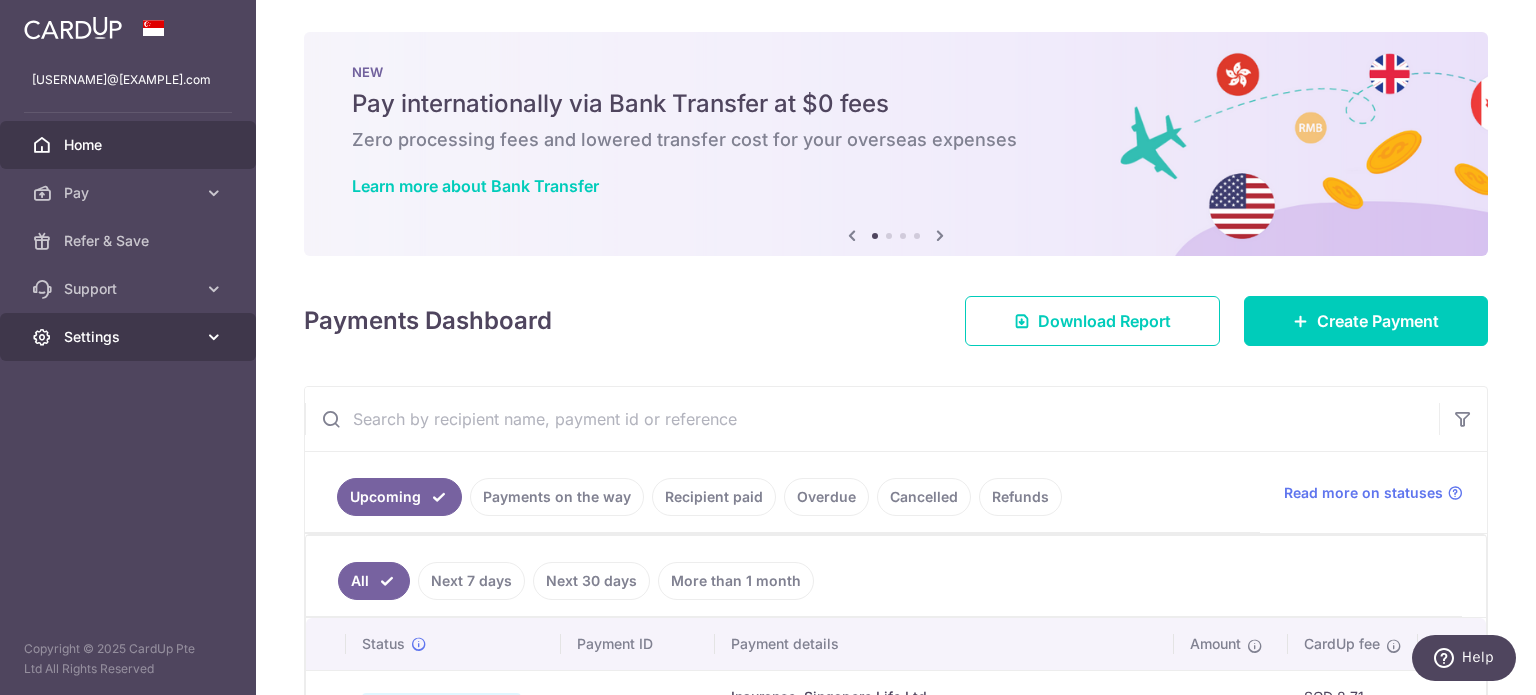 click on "Settings" at bounding box center (130, 337) 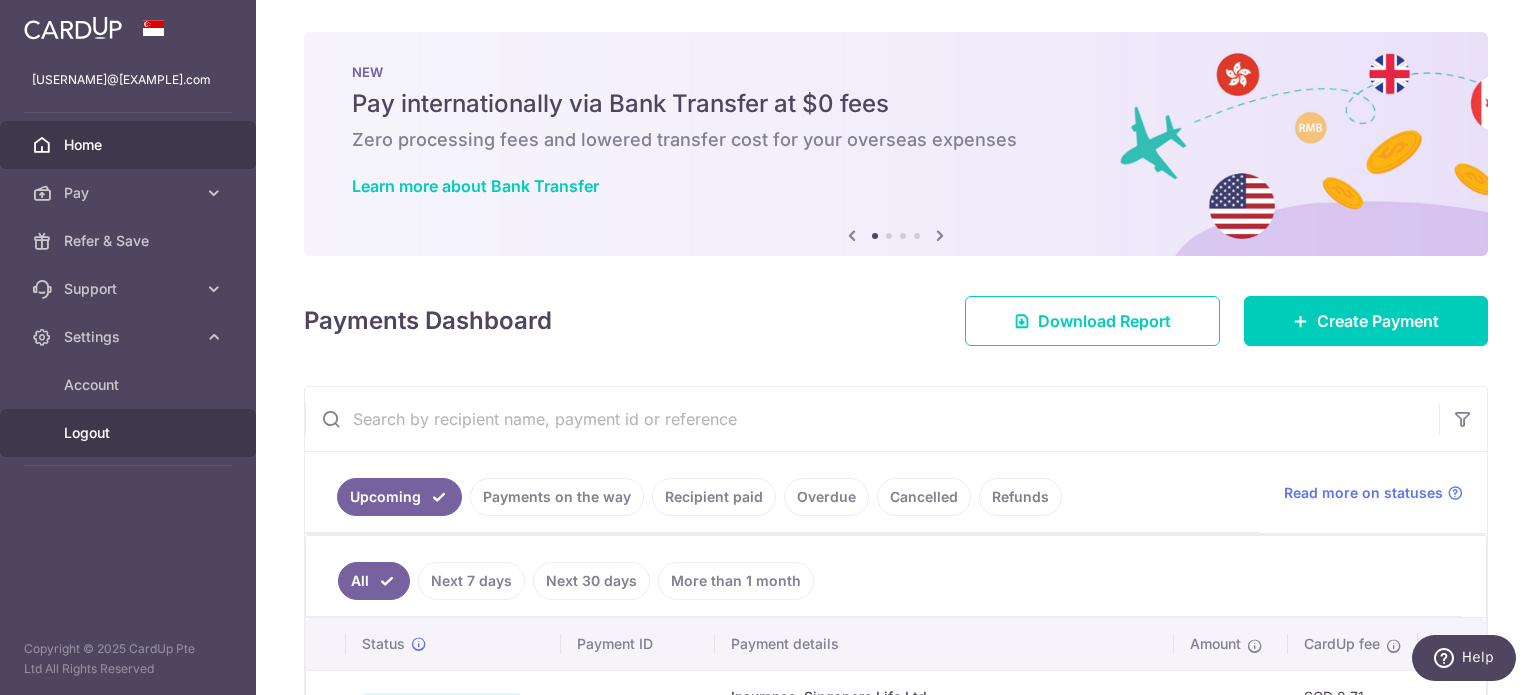 click on "Logout" at bounding box center [130, 433] 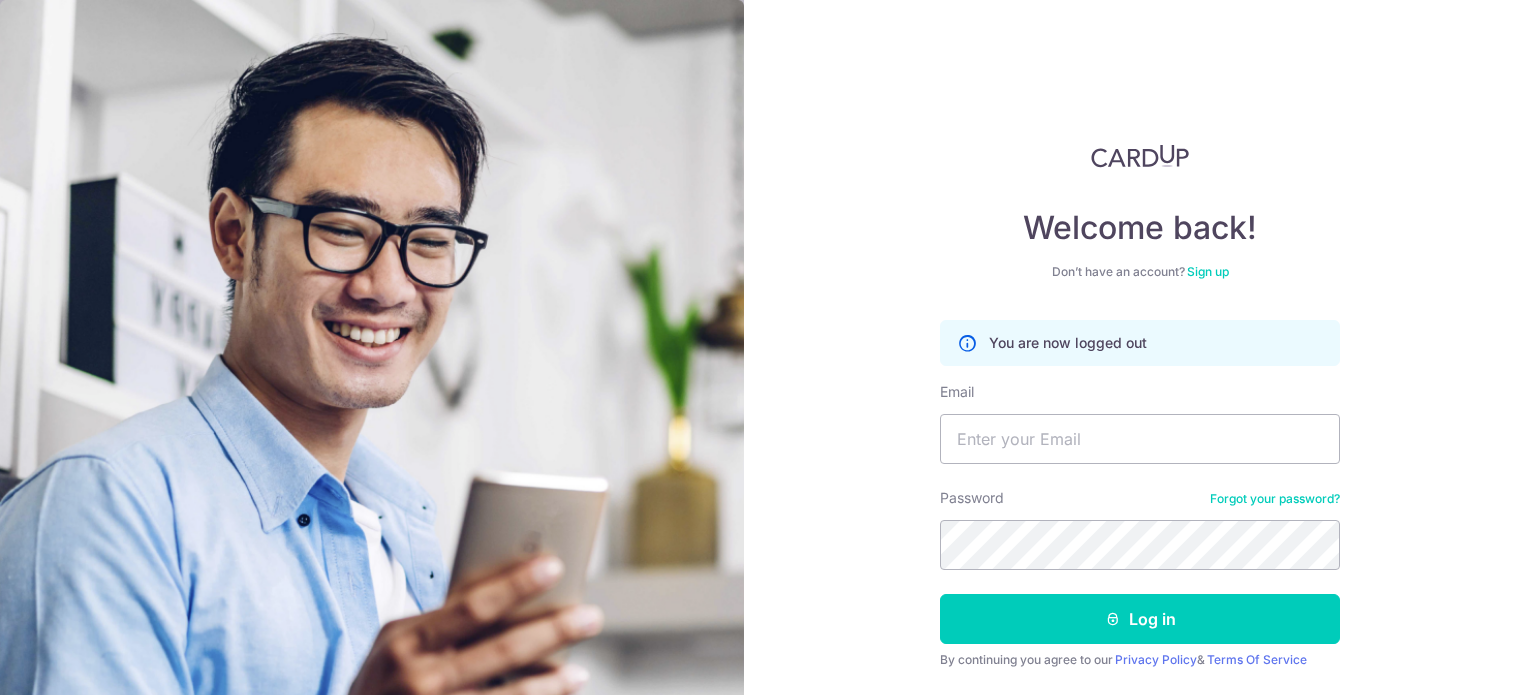 scroll, scrollTop: 0, scrollLeft: 0, axis: both 